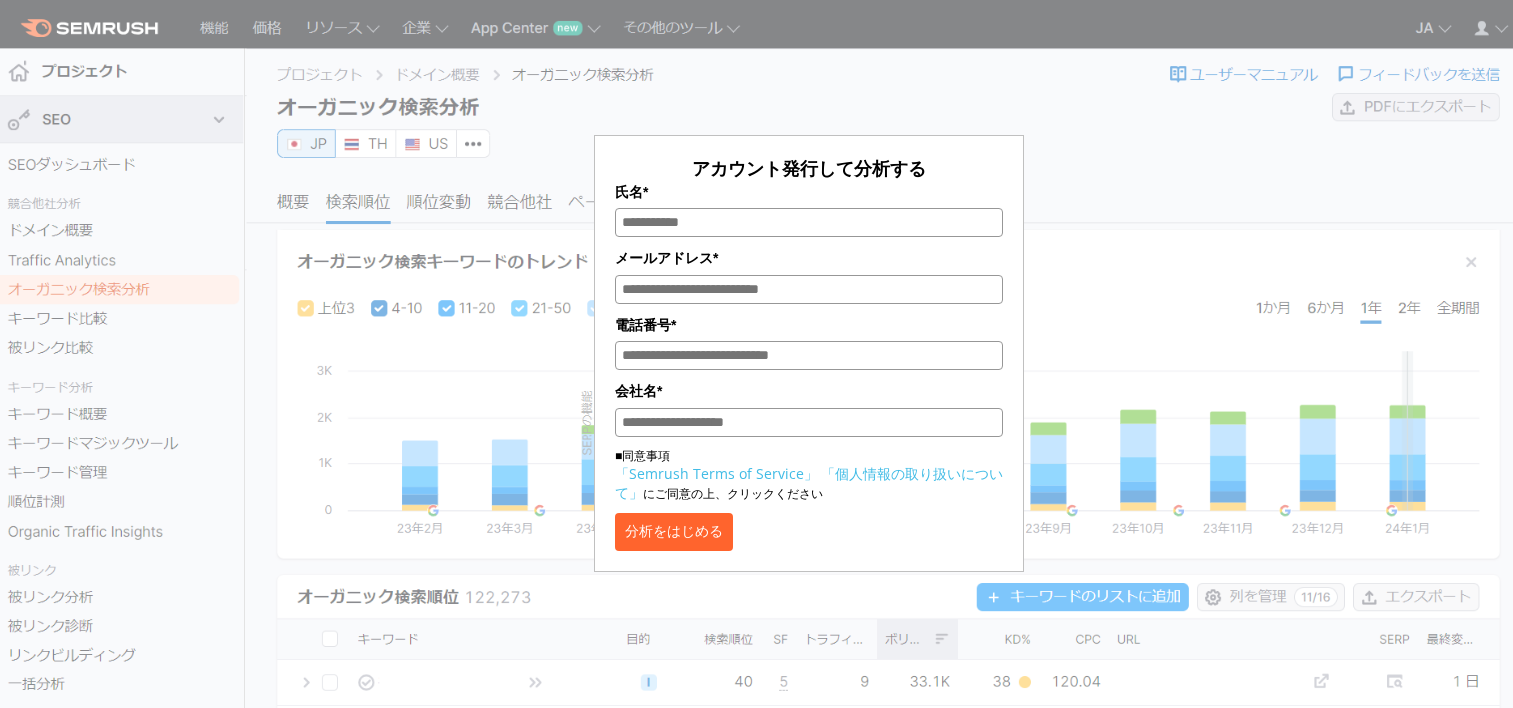 scroll, scrollTop: 0, scrollLeft: 0, axis: both 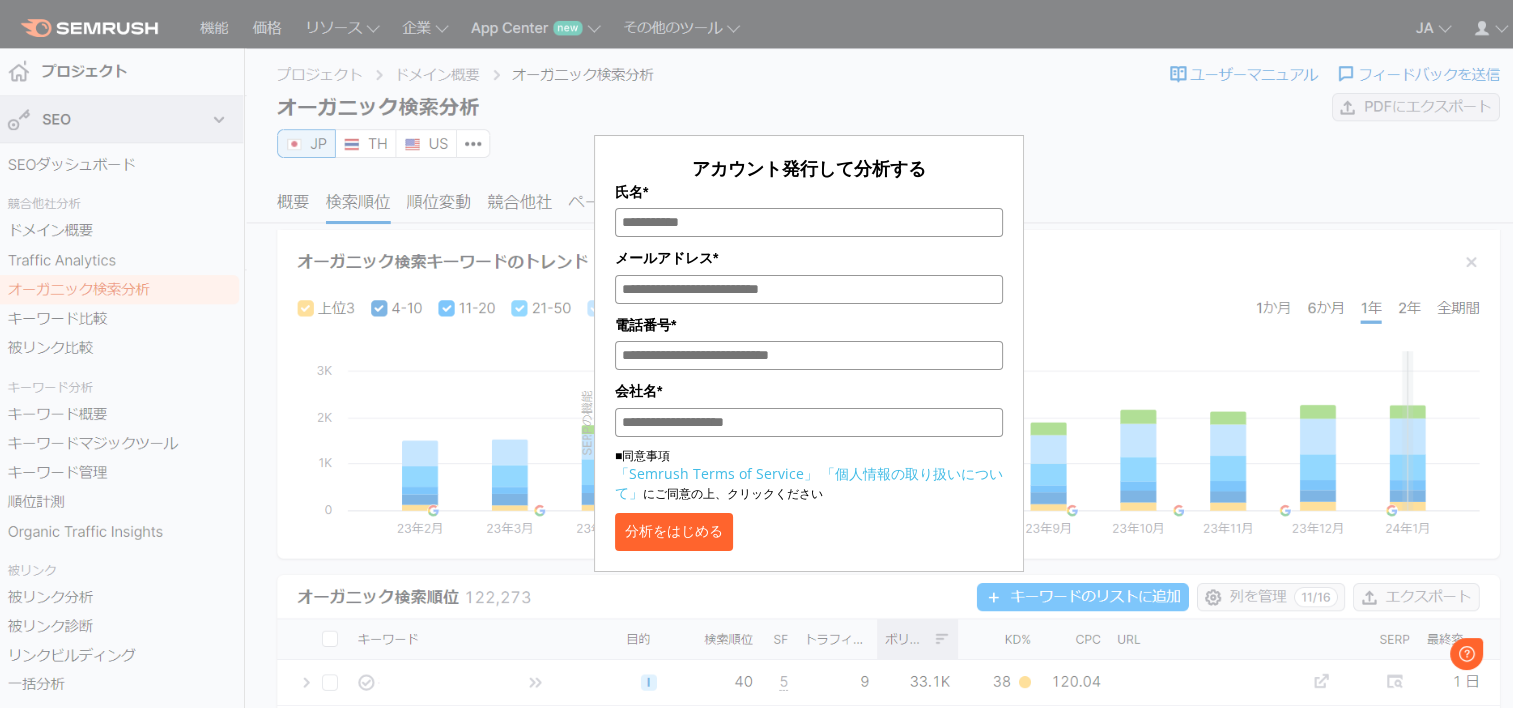click on "アカウント発行して分析する
氏名*
メールアドレス*
電話番号*
会社名*
■同意事項
「Semrush Terms of Service」
「個人情報の取り扱いについて」
にご同意の上、クリックください
分析をはじめる" at bounding box center [809, 353] 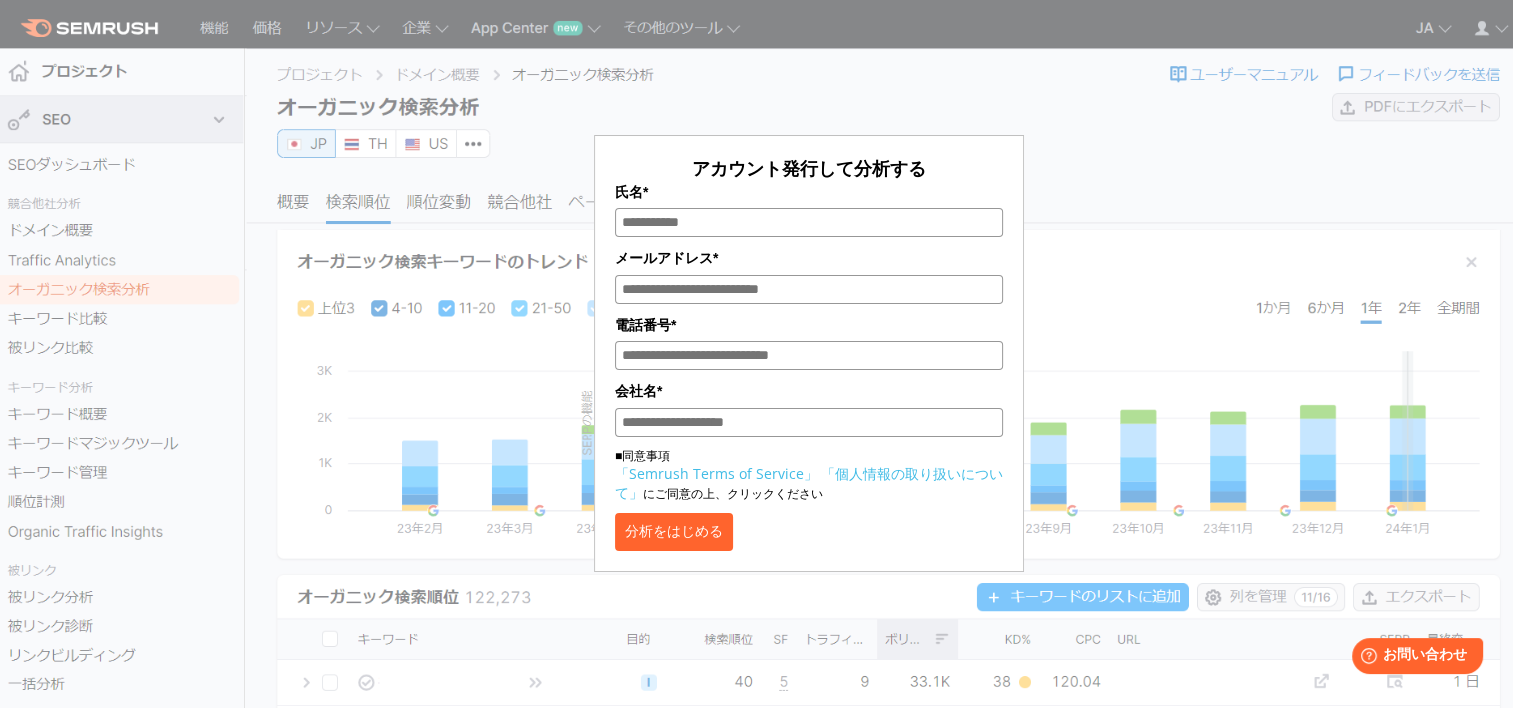 click on "分析をはじめる" at bounding box center [674, 532] 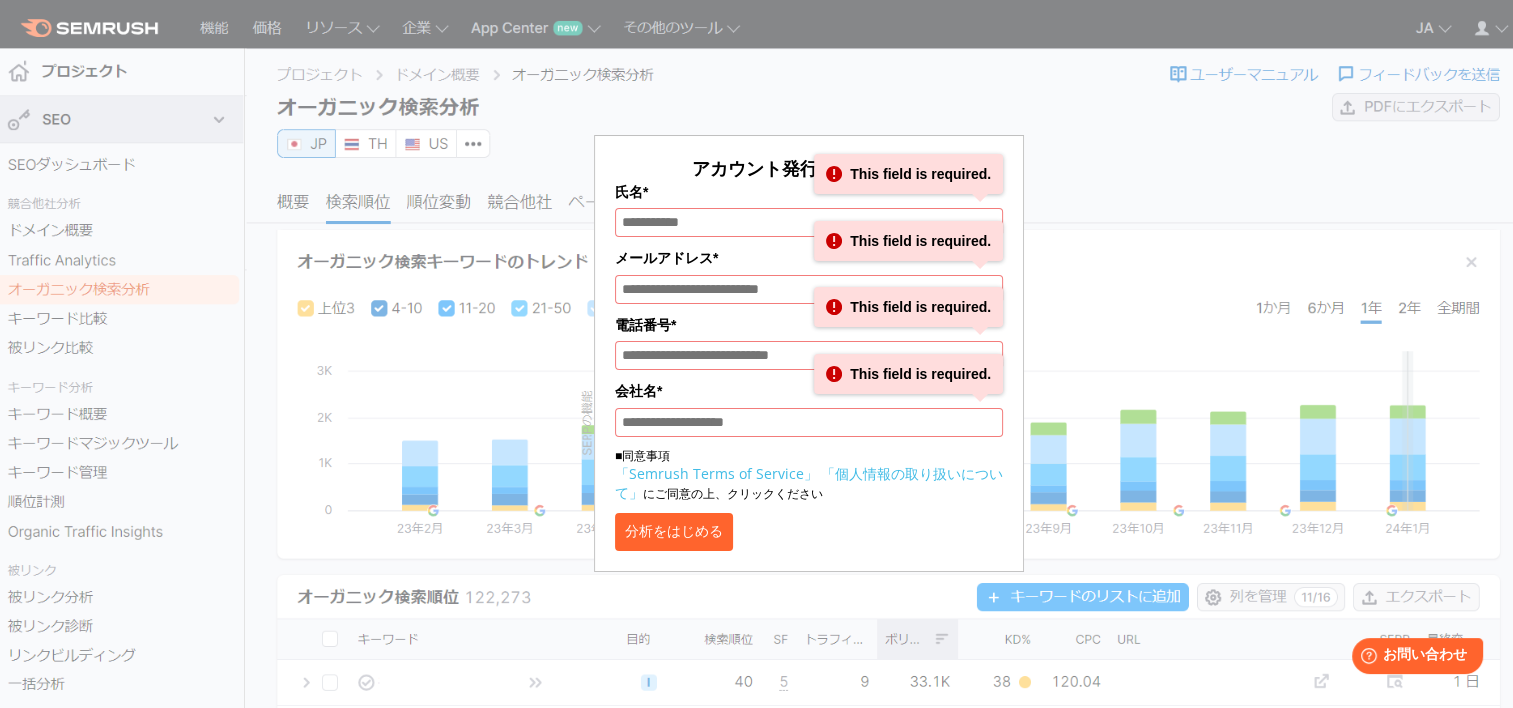 click on "アカウント発行して分析する
氏名*
This field is required.
メールアドレス*
This field is required.
電話番号*
This field is required.
会社名*
This field is required.
■同意事項
「Semrush Terms of Service」
「個人情報の取り扱いについて」
にご同意の上、クリックください
分析をはじめる" at bounding box center [809, 298] 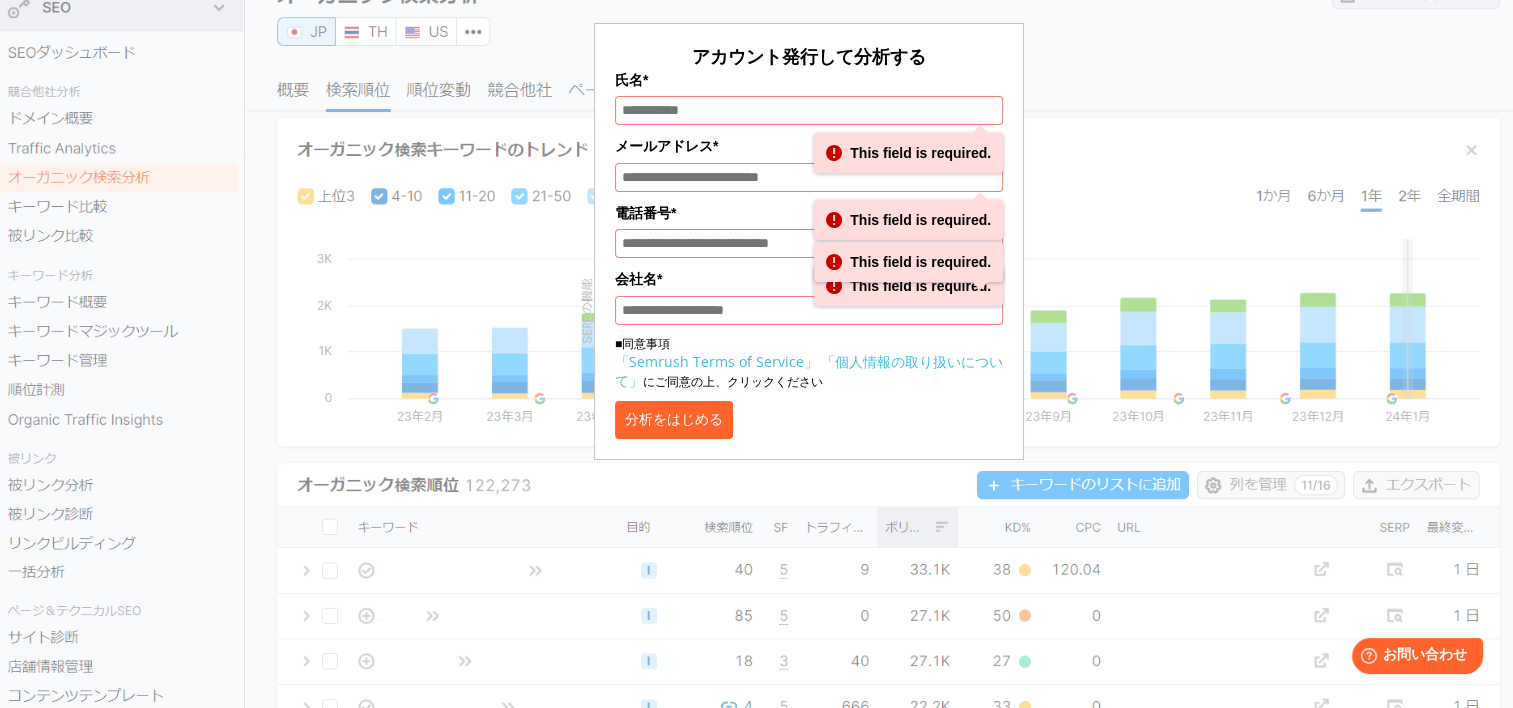 scroll, scrollTop: 100, scrollLeft: 0, axis: vertical 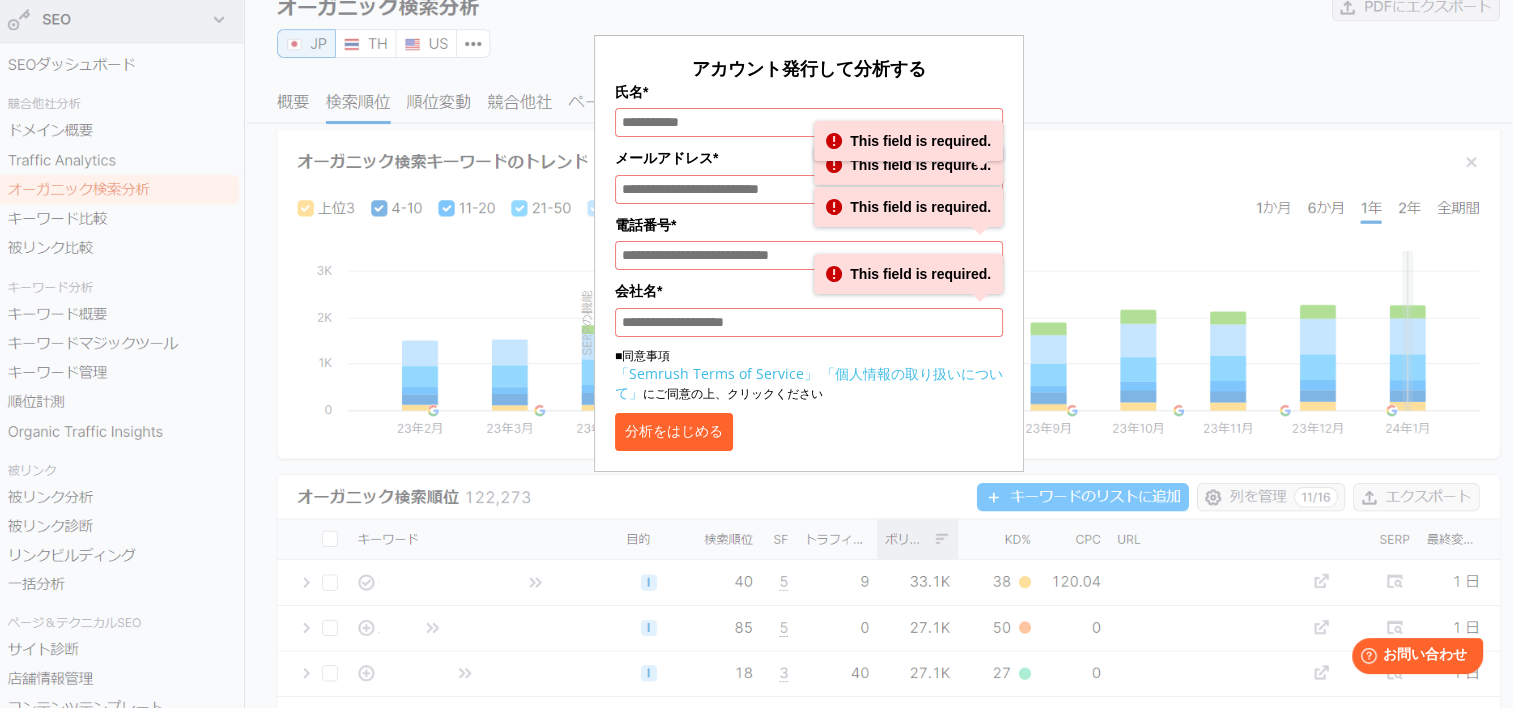 click on "氏名*" at bounding box center [809, 122] 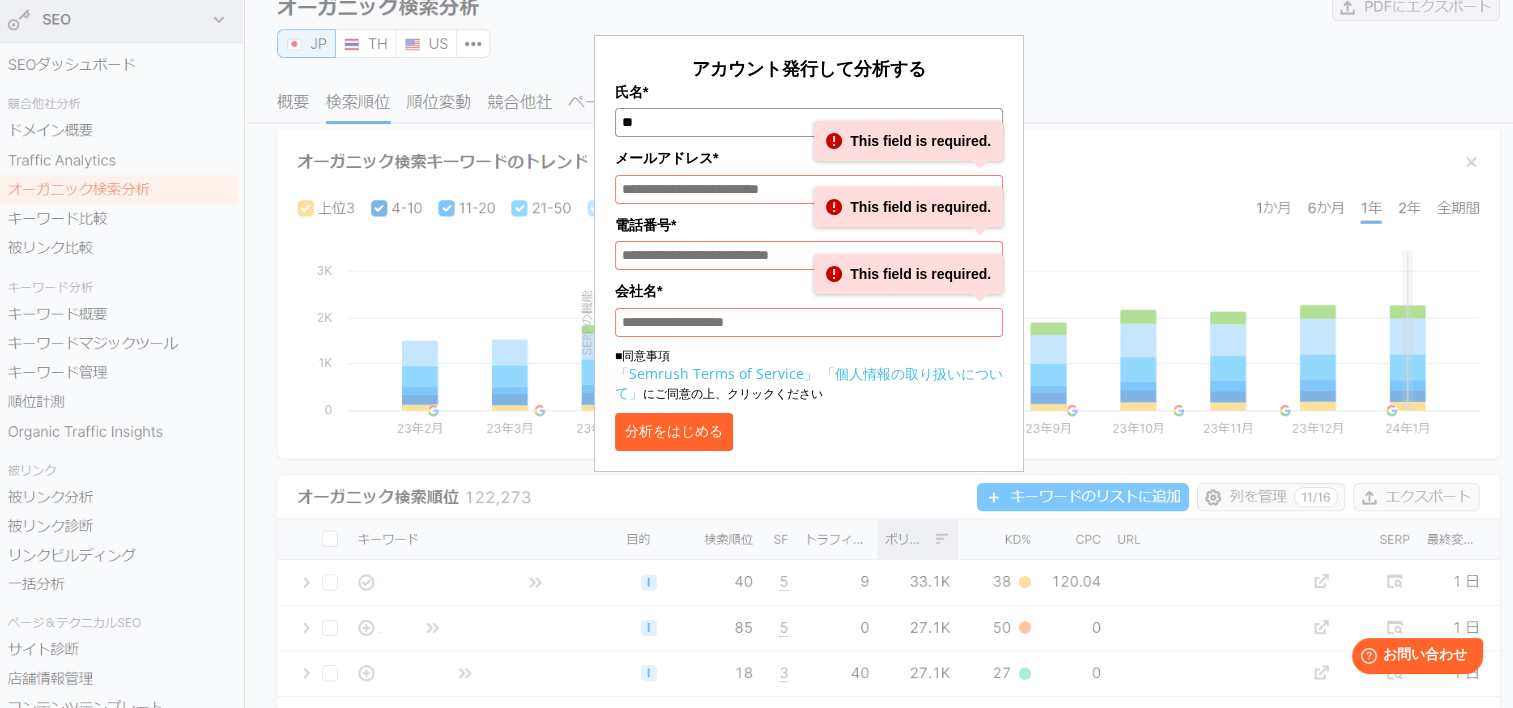 type on "**" 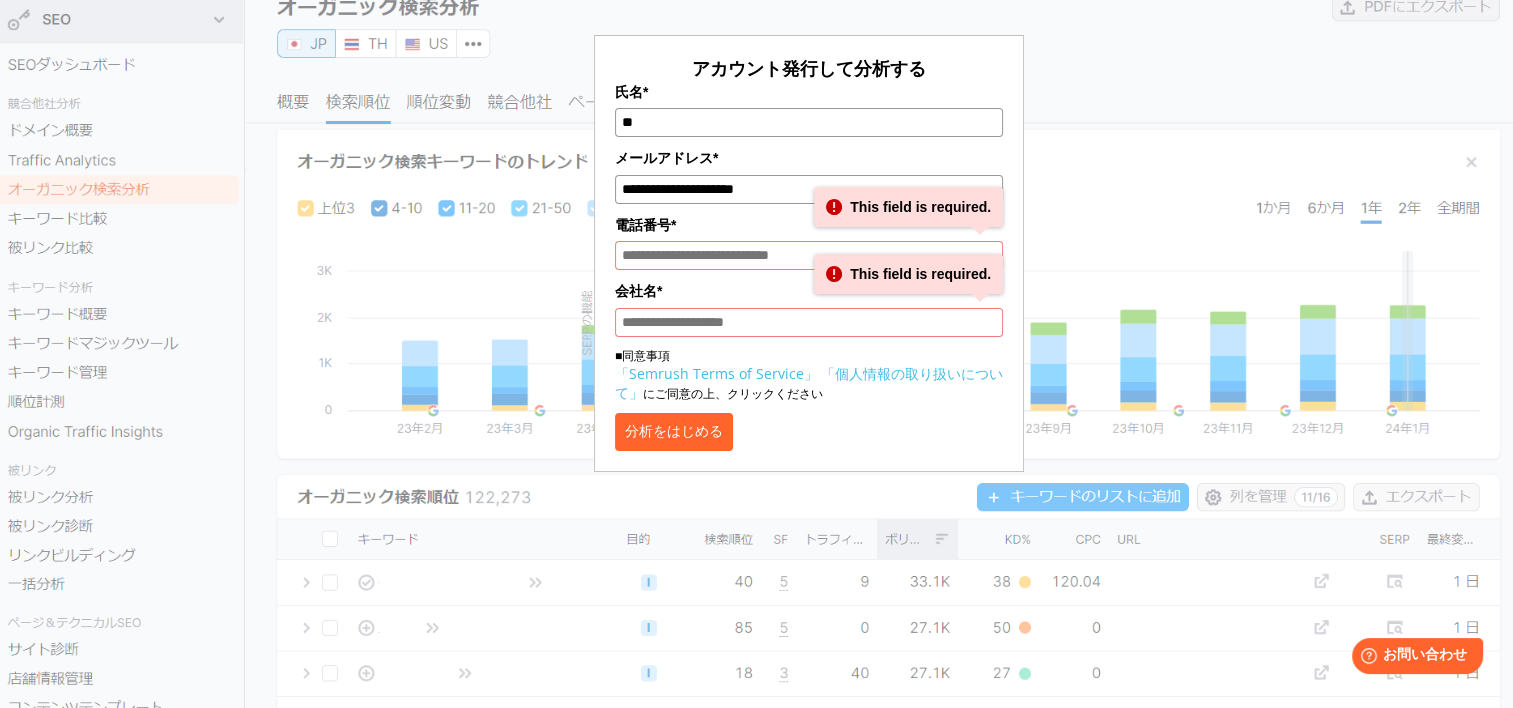 type on "**********" 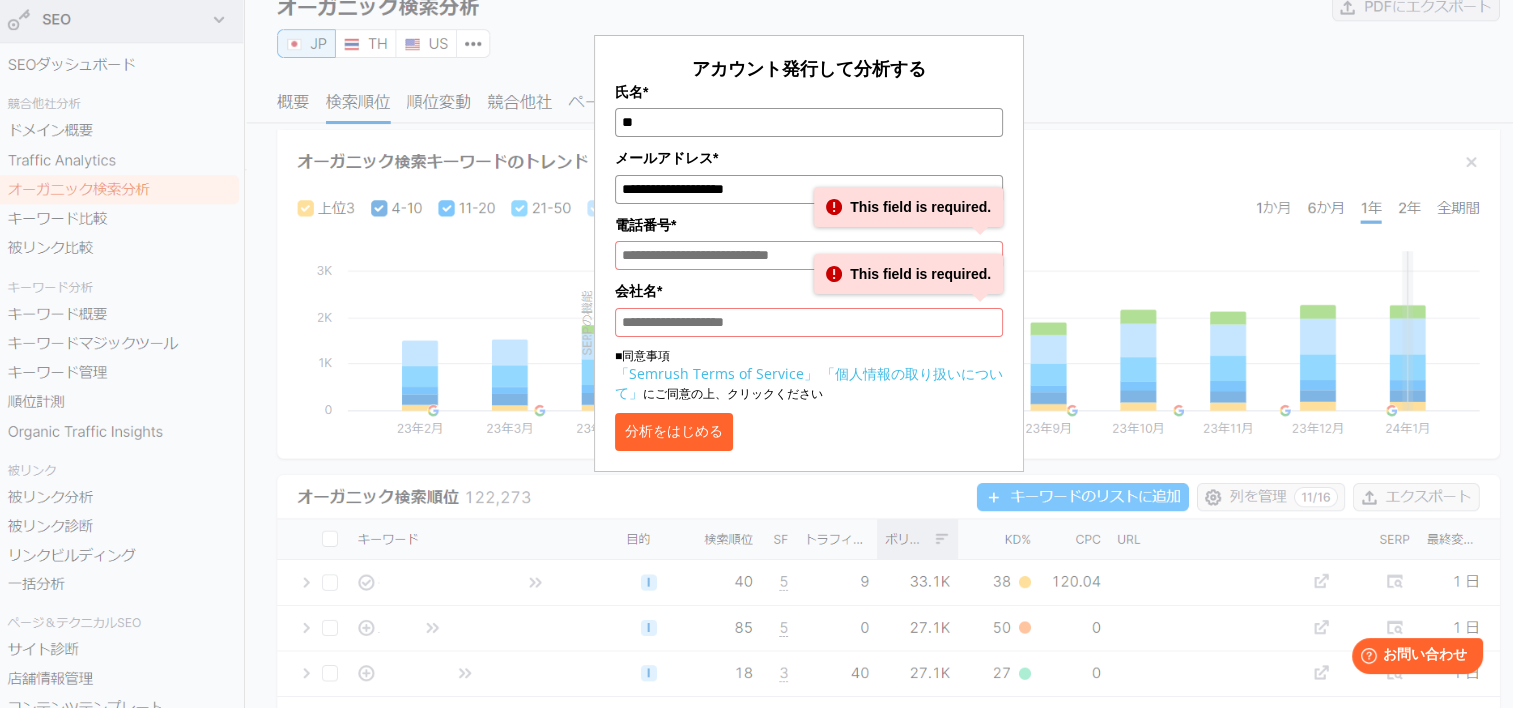 click on "電話番号*" at bounding box center (809, 255) 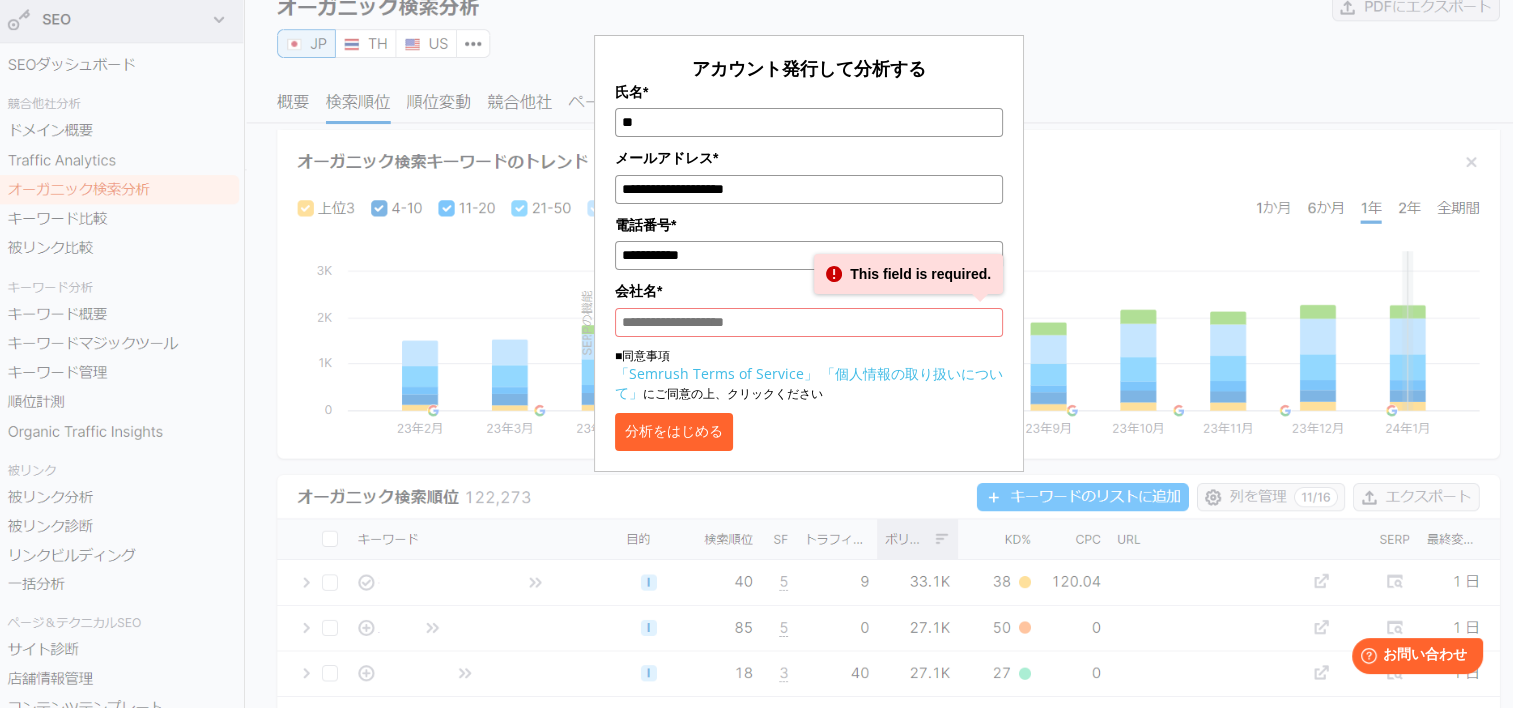 type on "**********" 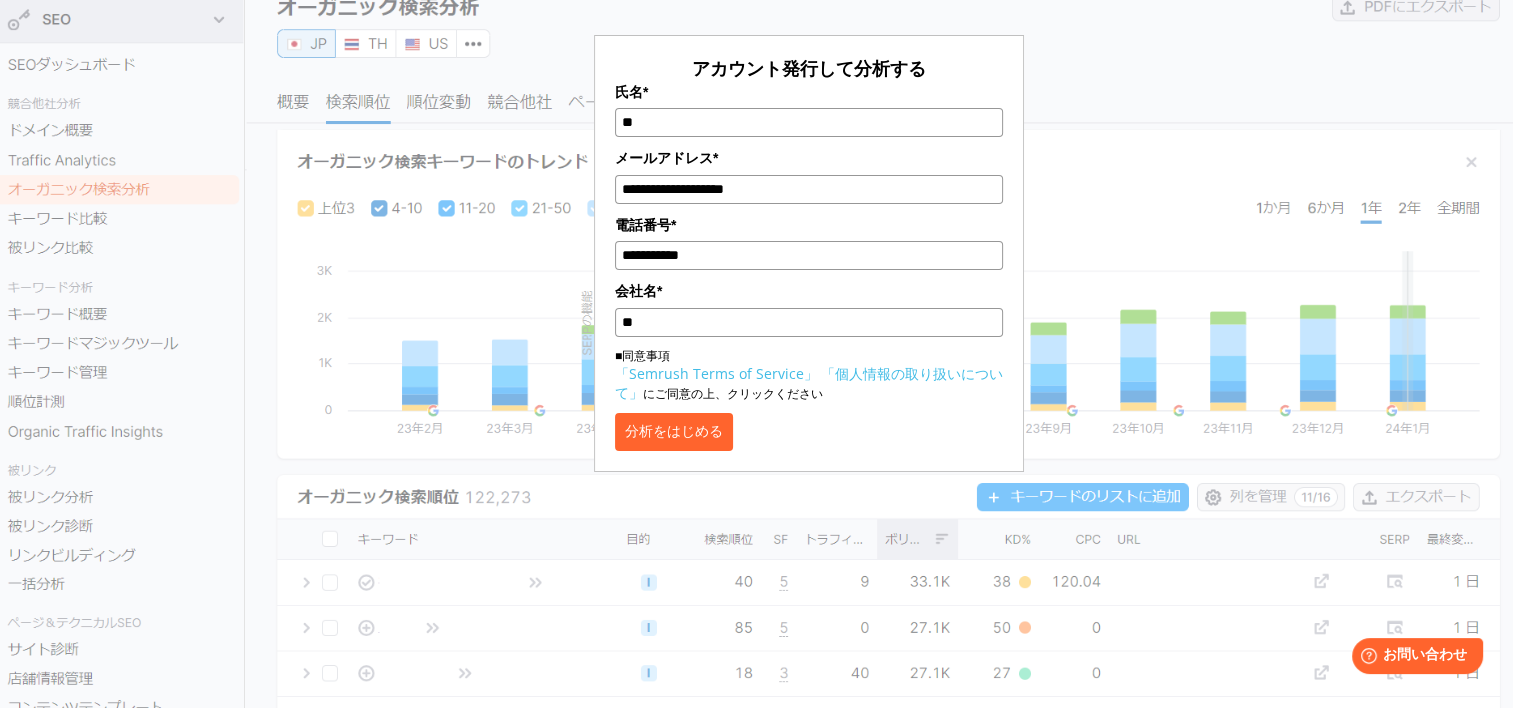 type on "**" 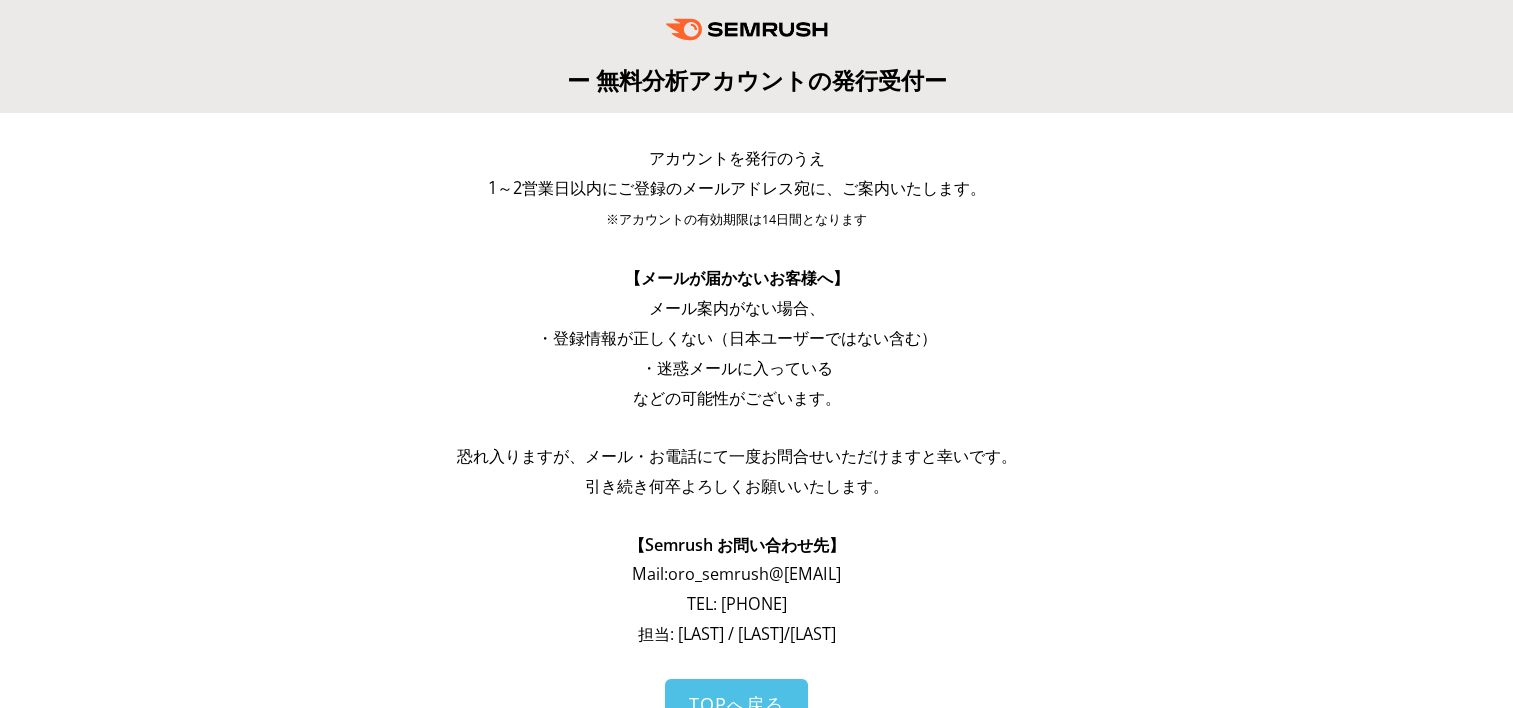 scroll, scrollTop: 0, scrollLeft: 0, axis: both 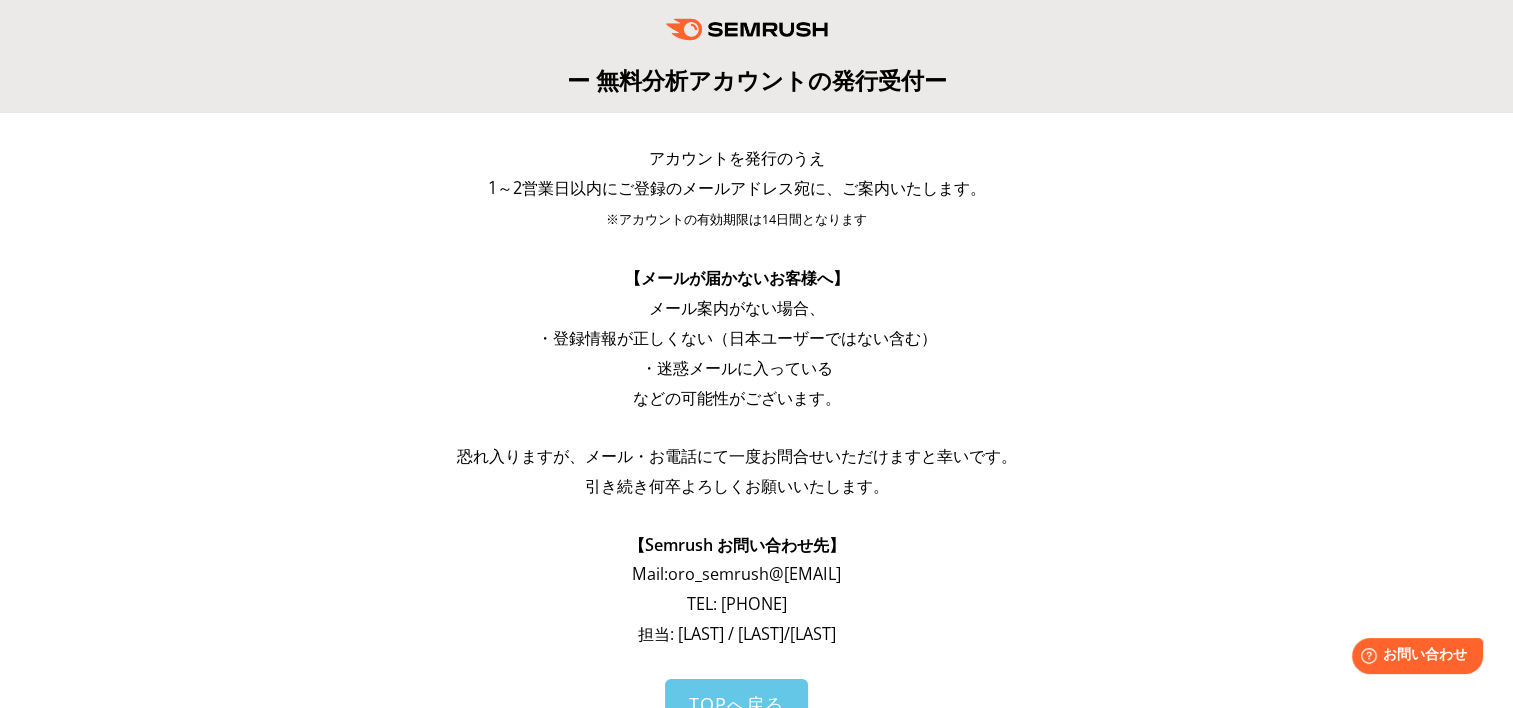 click on "TOPへ戻る" at bounding box center [736, 704] 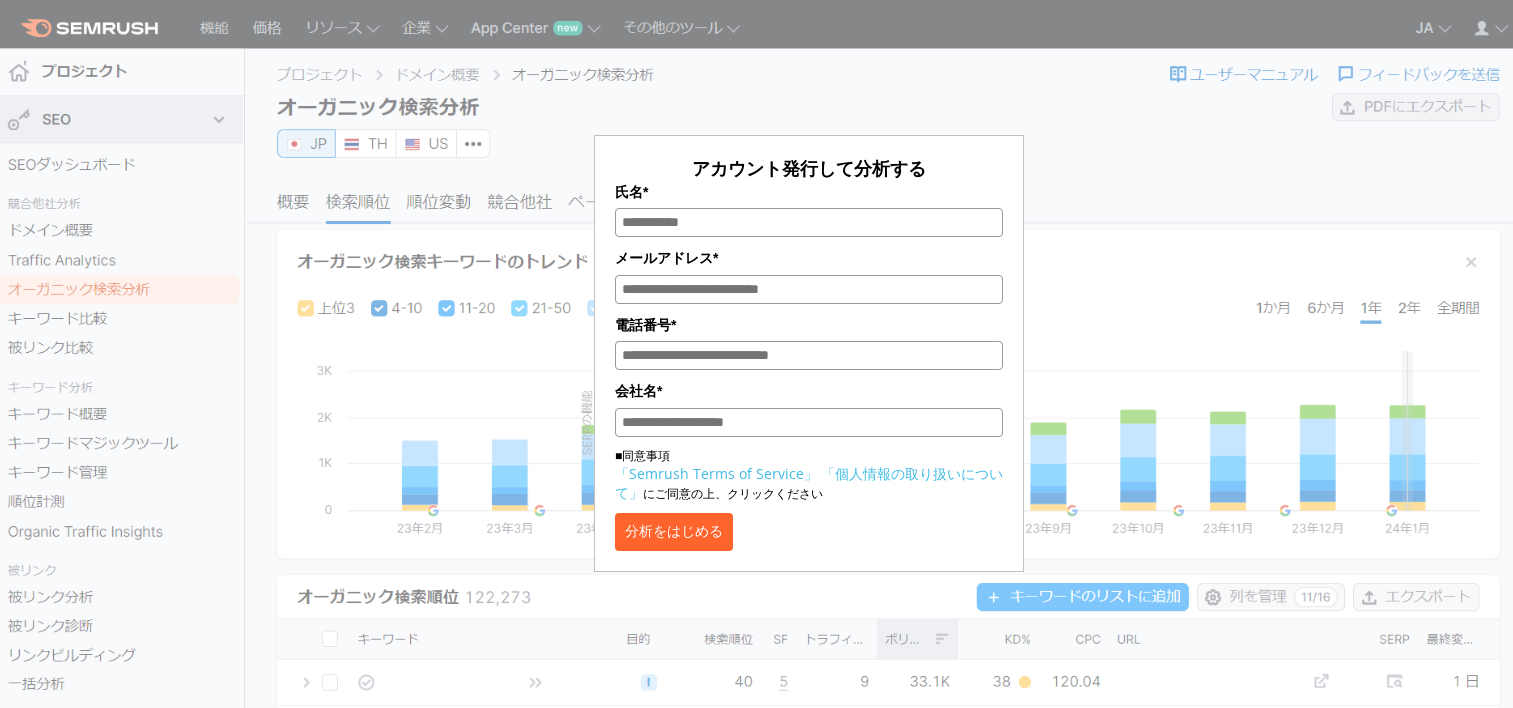 scroll, scrollTop: 0, scrollLeft: 0, axis: both 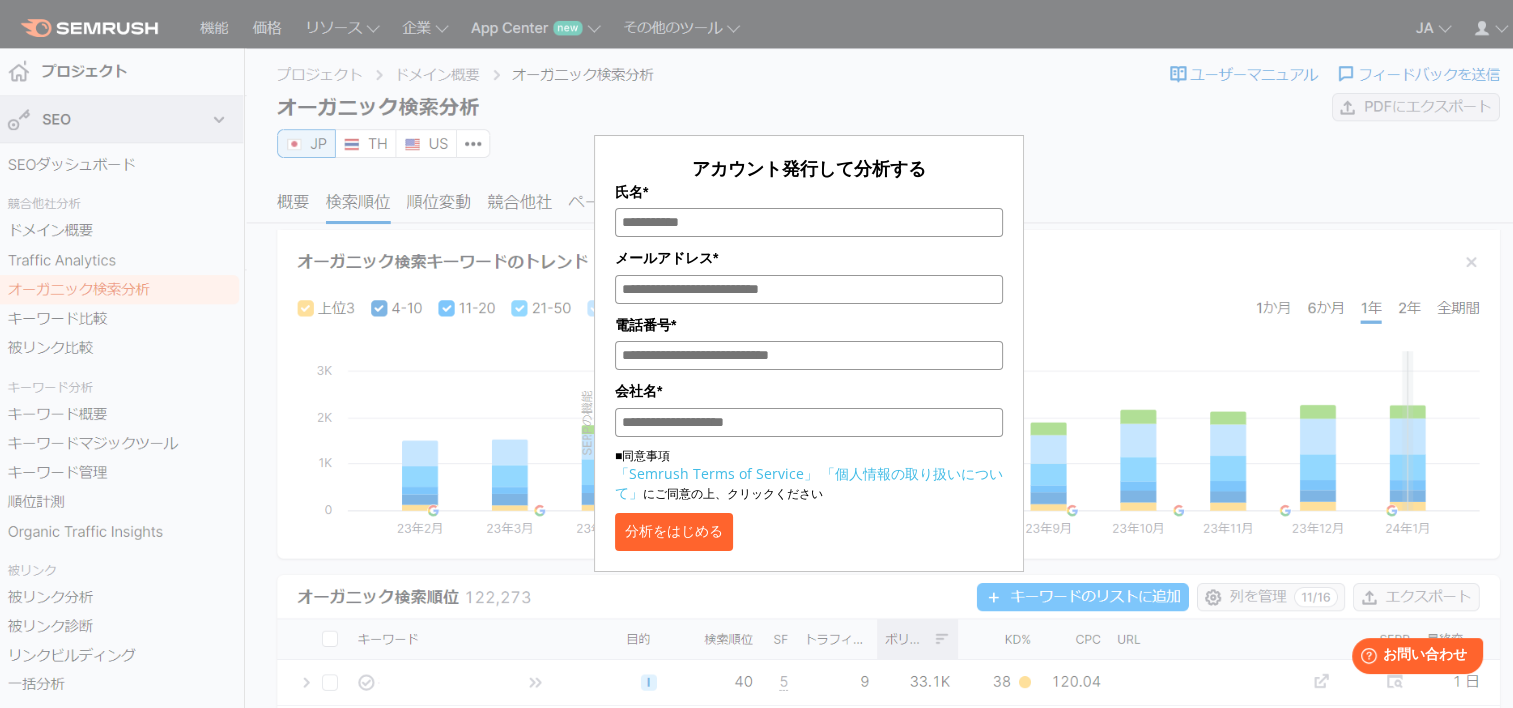 click on "分析をはじめる" at bounding box center (674, 532) 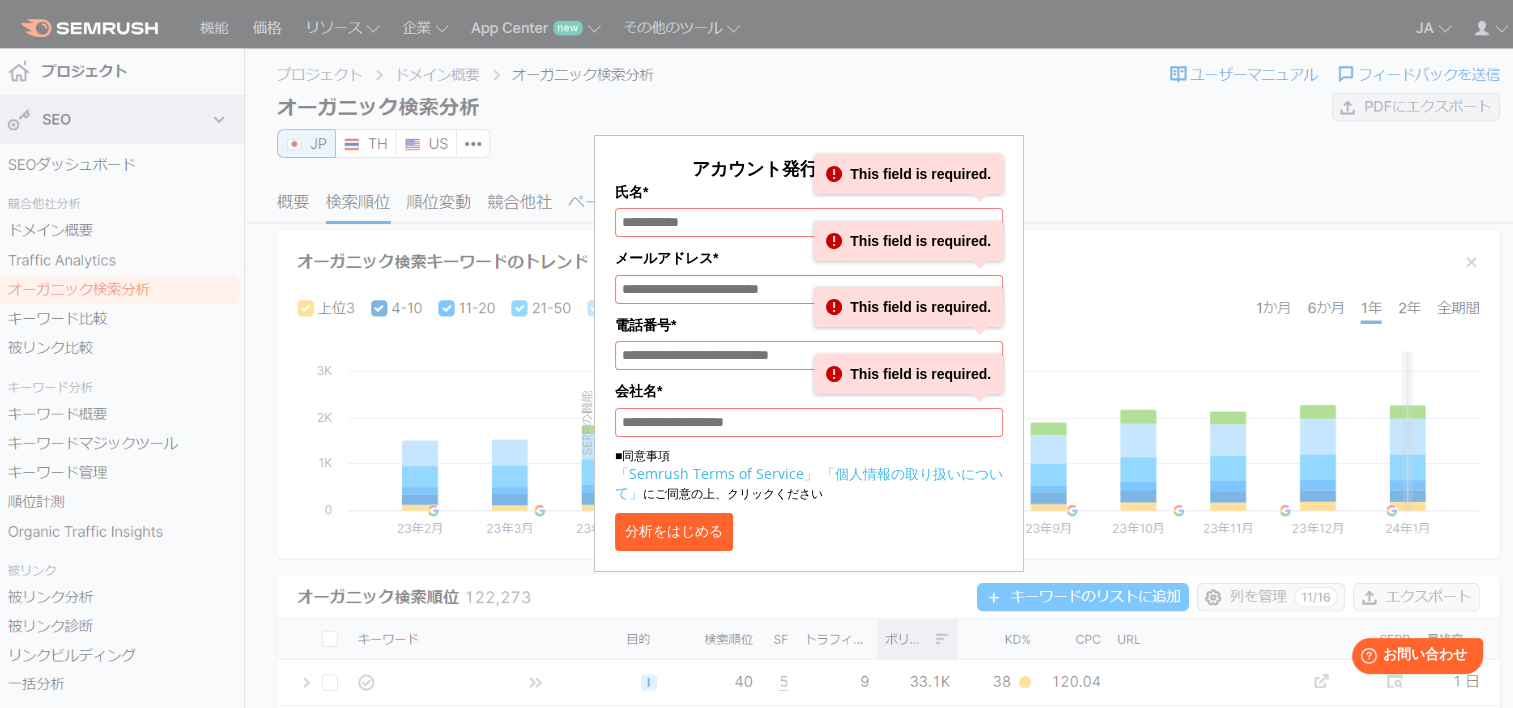 click on "アカウント発行して分析する
氏名*
This field is required.
メールアドレス*
This field is required.
電話番号*
This field is required.
会社名*
This field is required.
■同意事項
「Semrush Terms of Service」
「個人情報の取り扱いについて」
にご同意の上、クリックください
分析をはじめる" at bounding box center (809, 298) 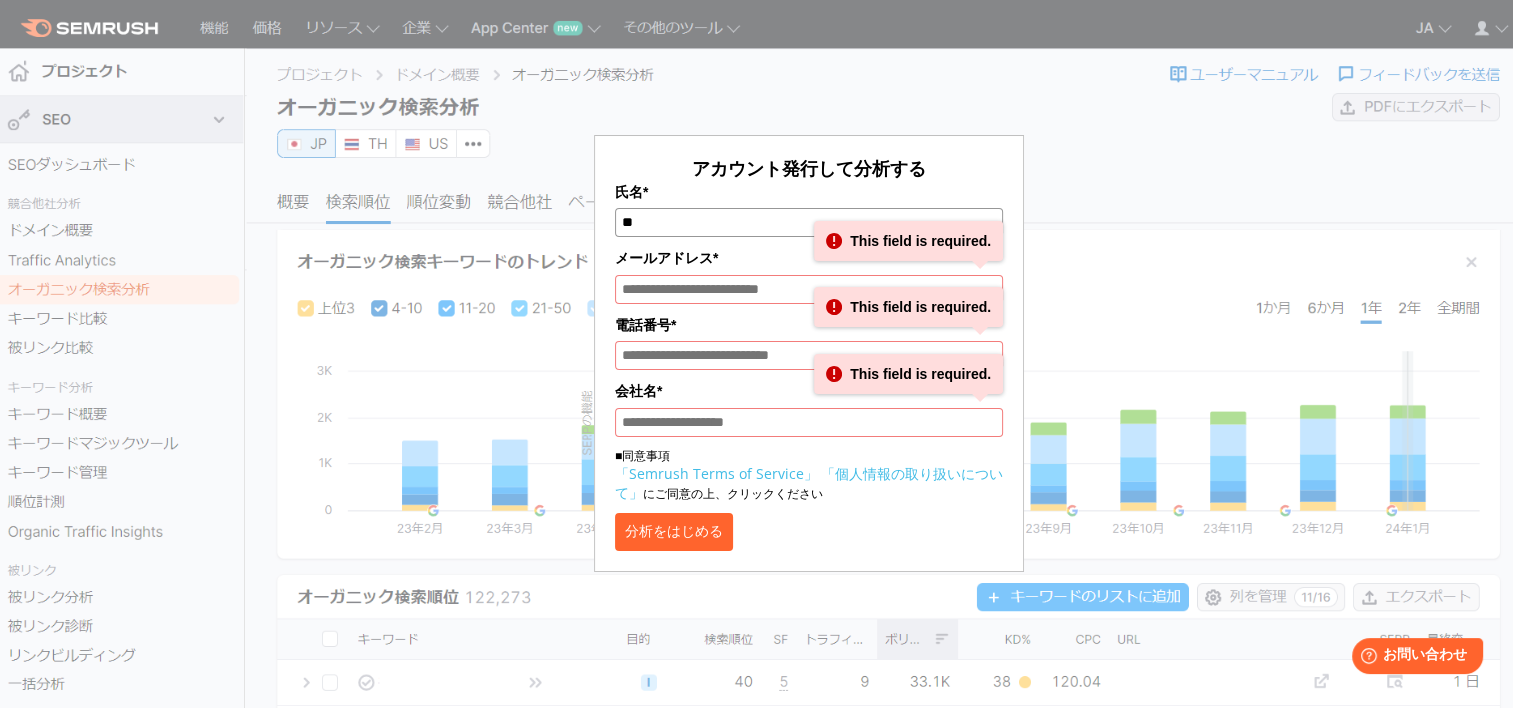 type on "**" 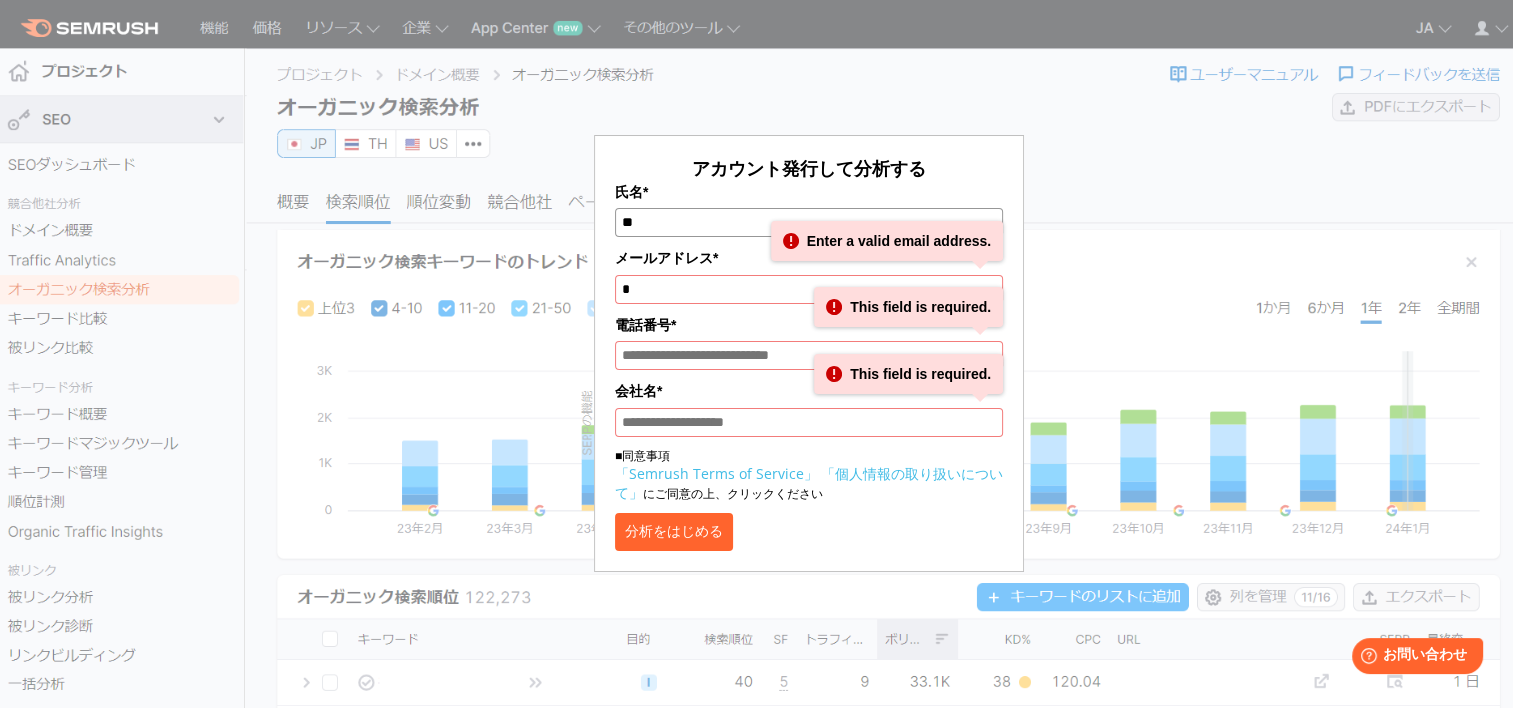 type on "**********" 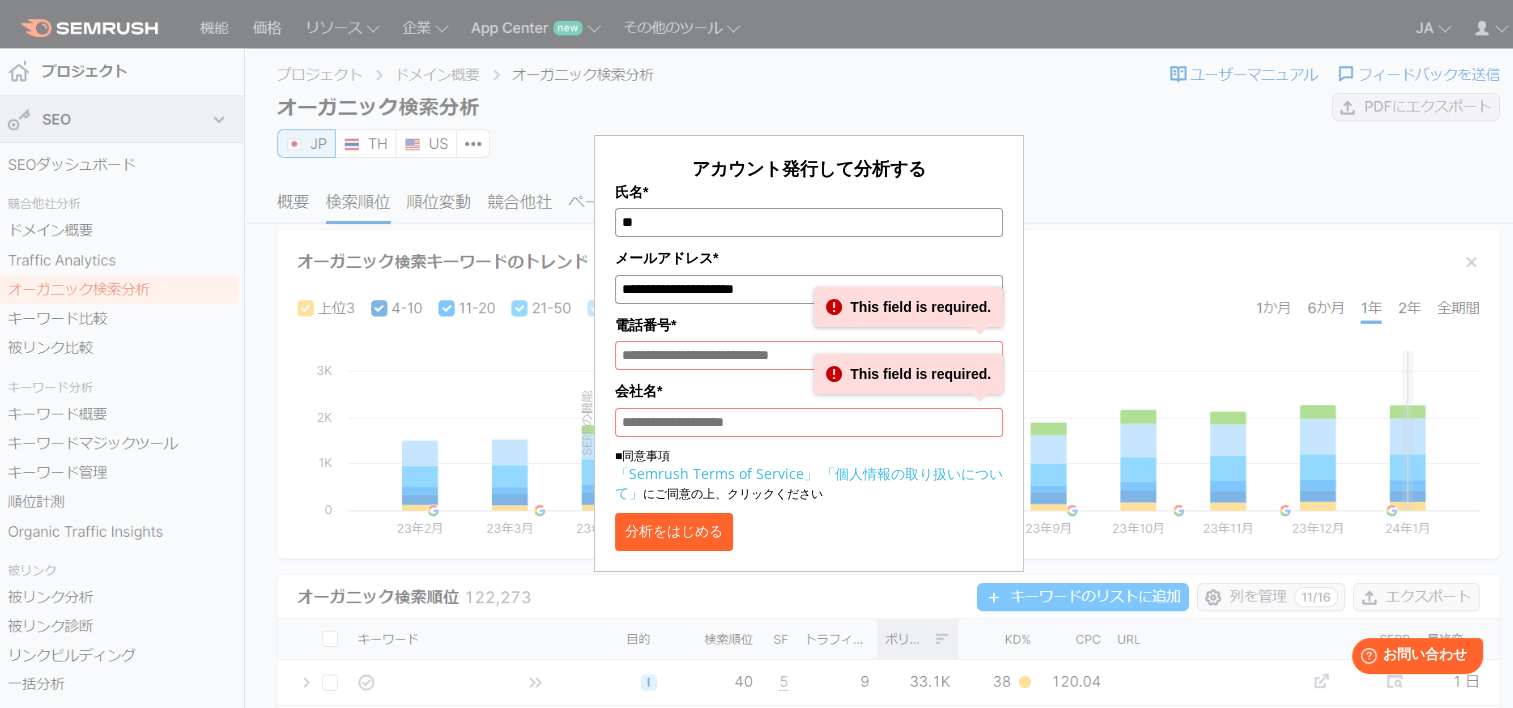 click on "電話番号*" at bounding box center (809, 355) 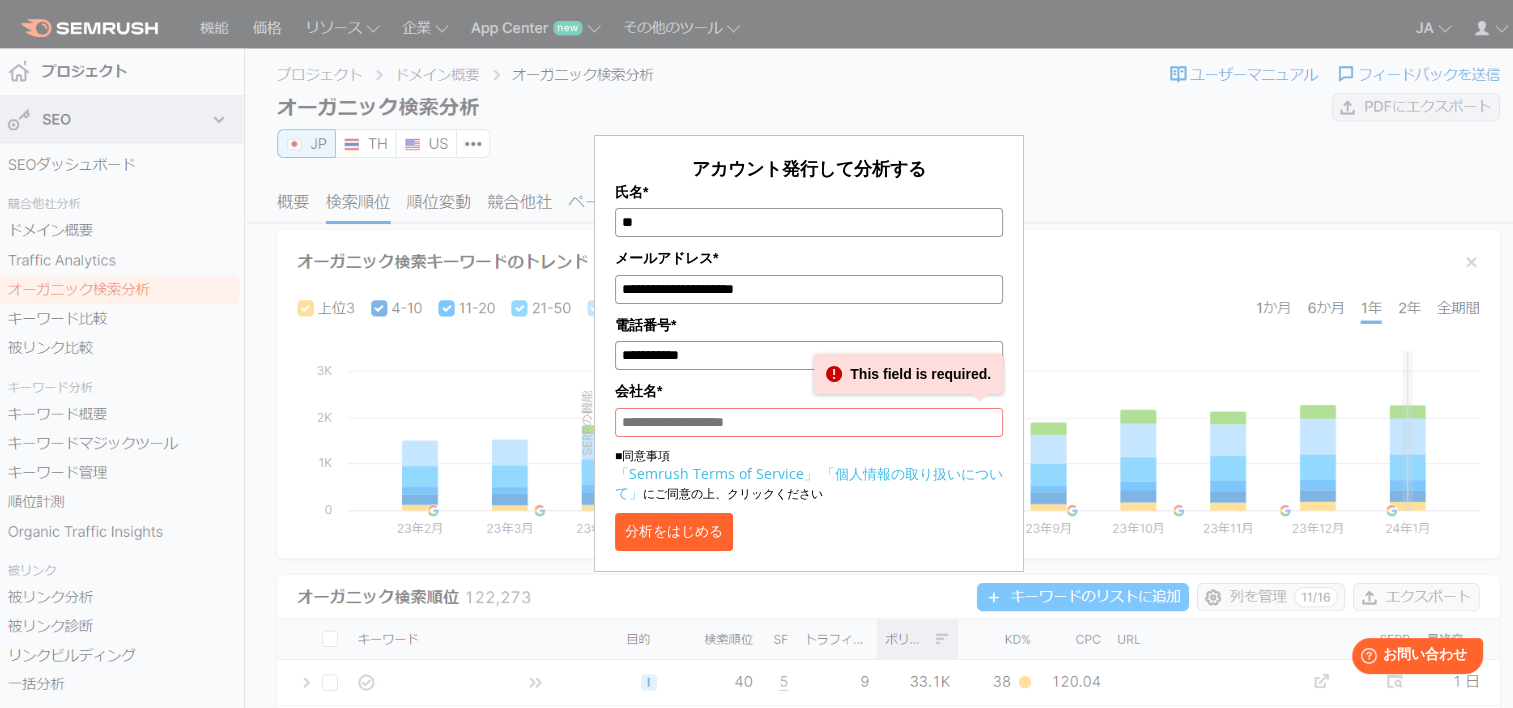 type on "**********" 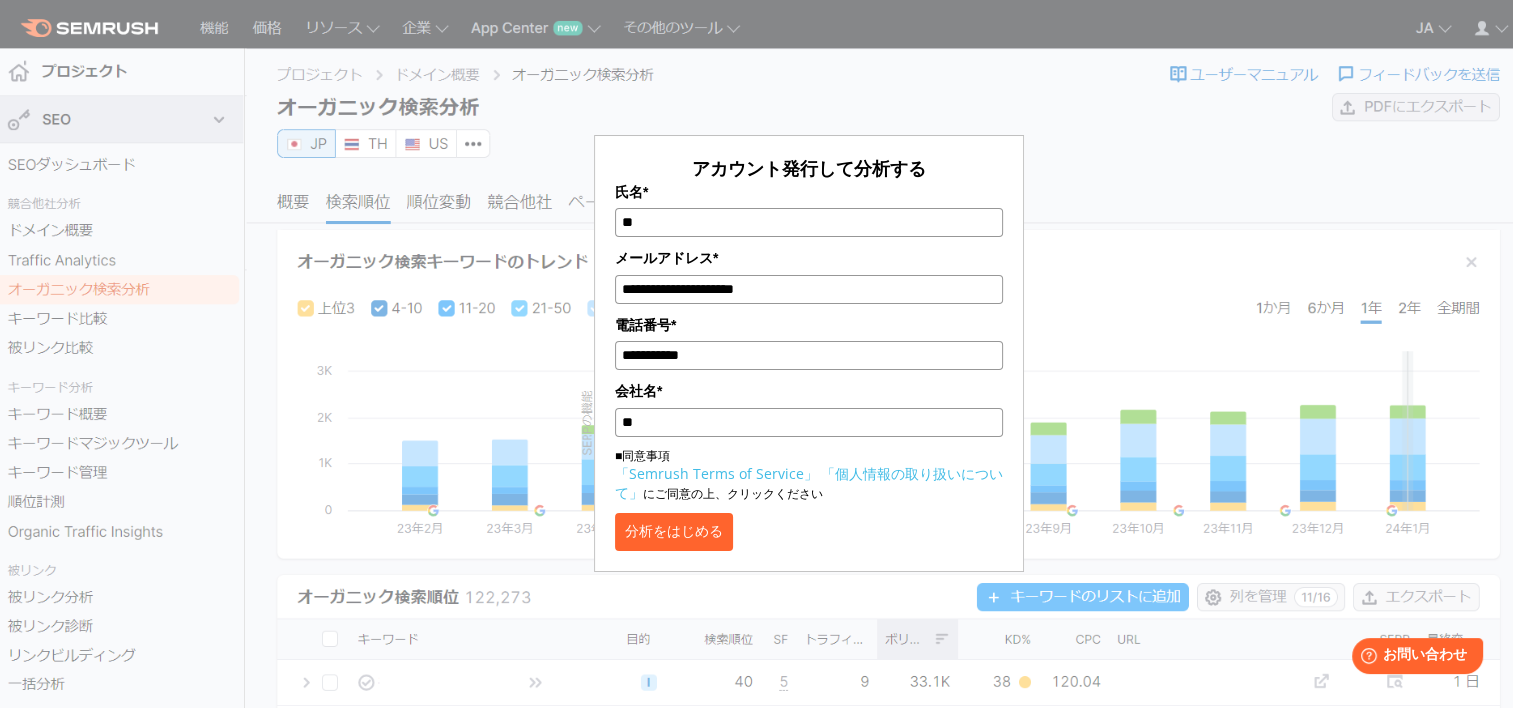 type on "*" 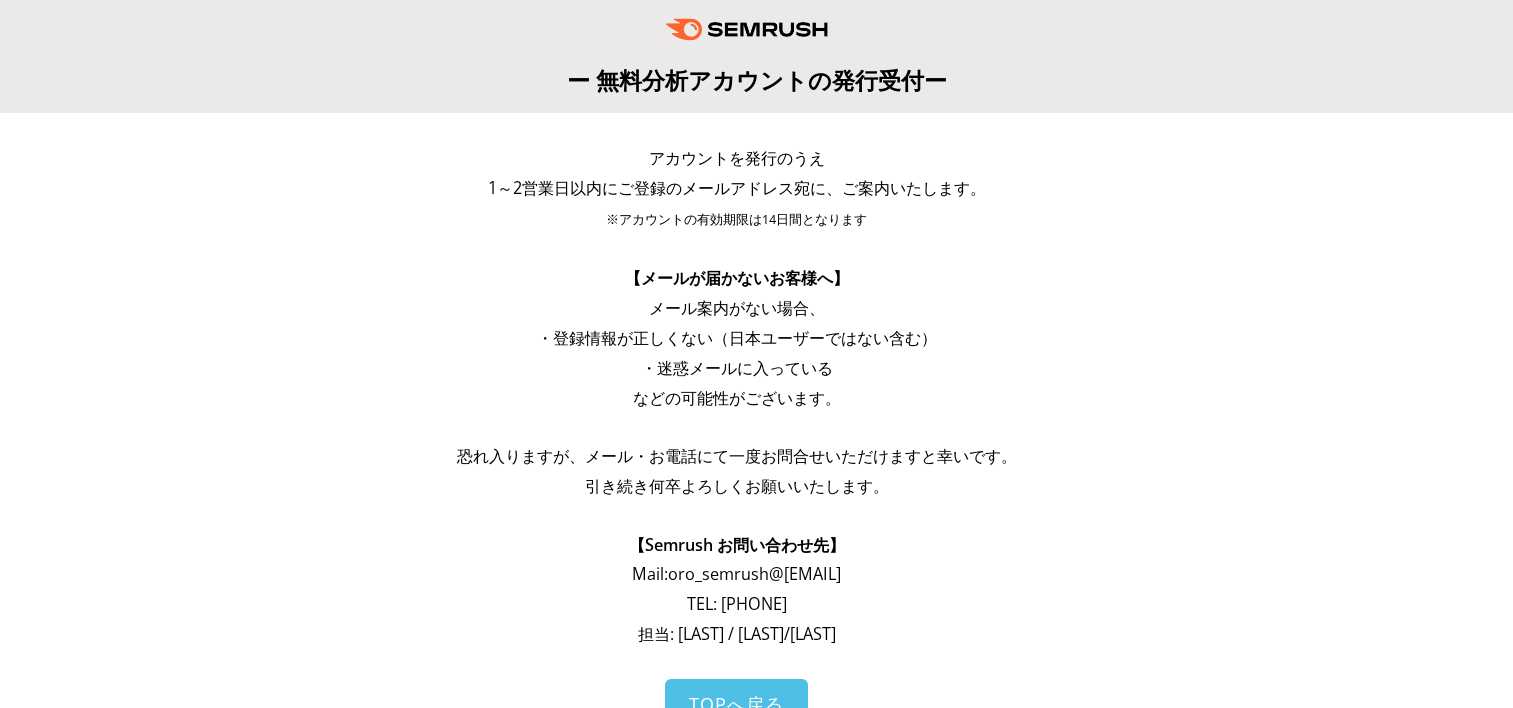 scroll, scrollTop: 0, scrollLeft: 0, axis: both 